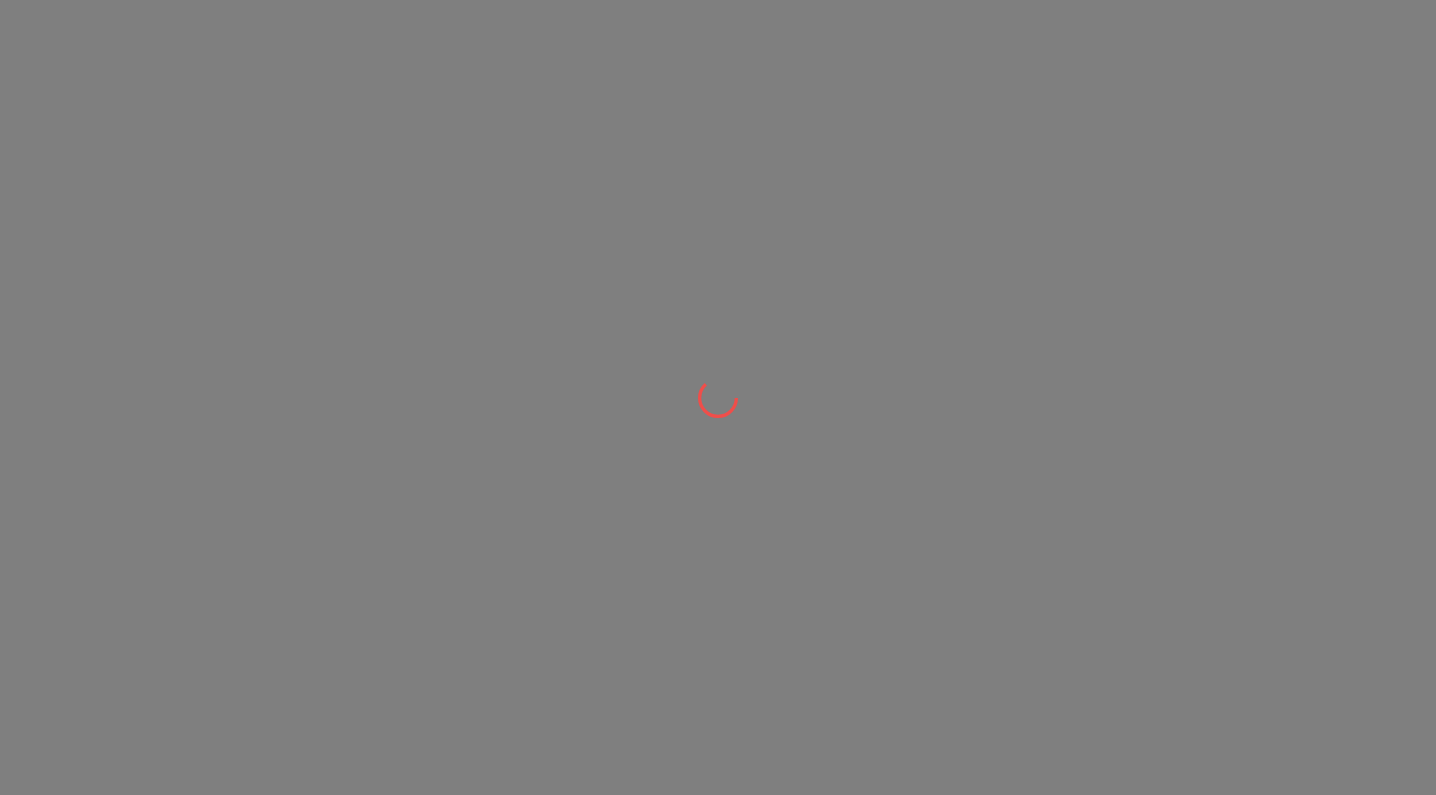 scroll, scrollTop: 0, scrollLeft: 0, axis: both 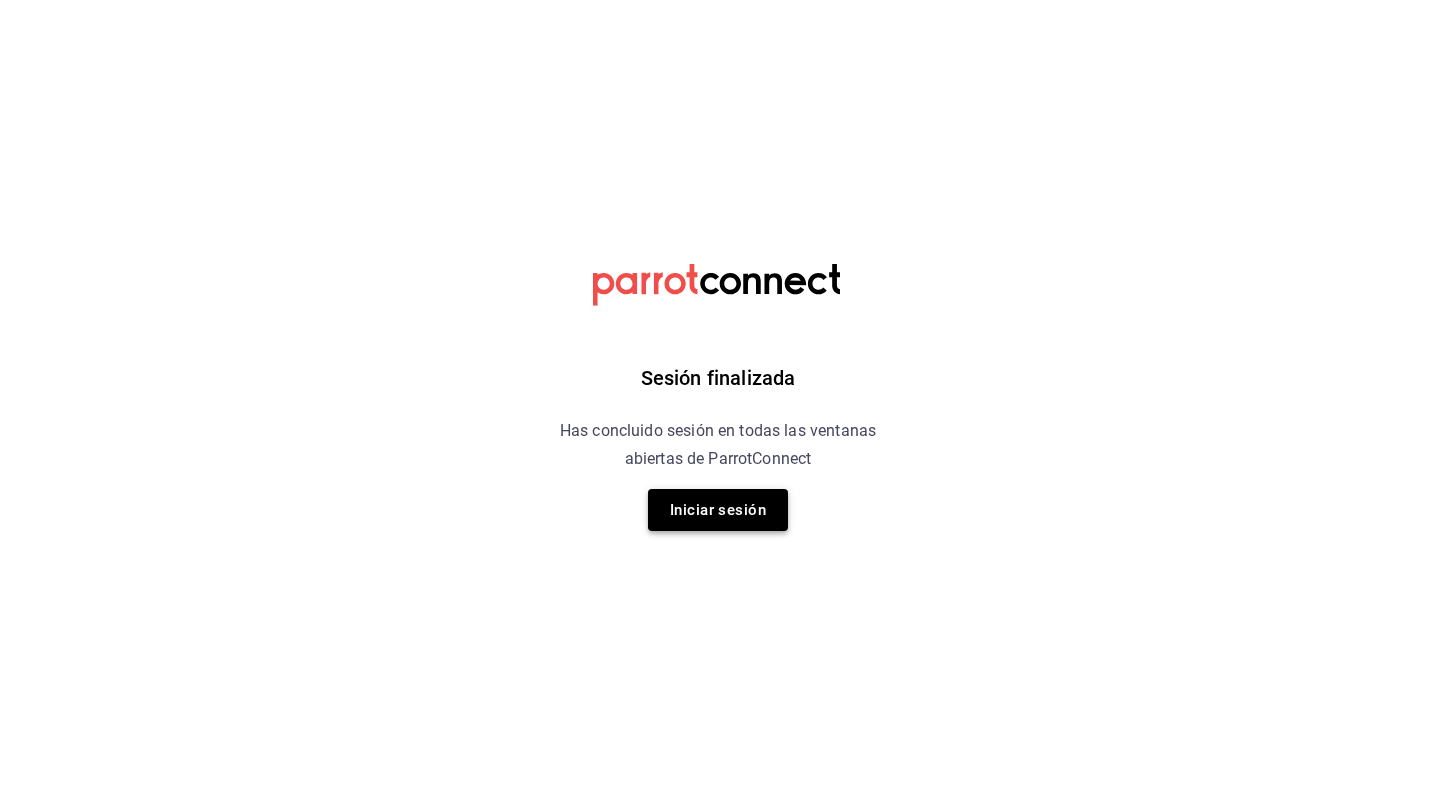 click on "Iniciar sesión" at bounding box center [718, 510] 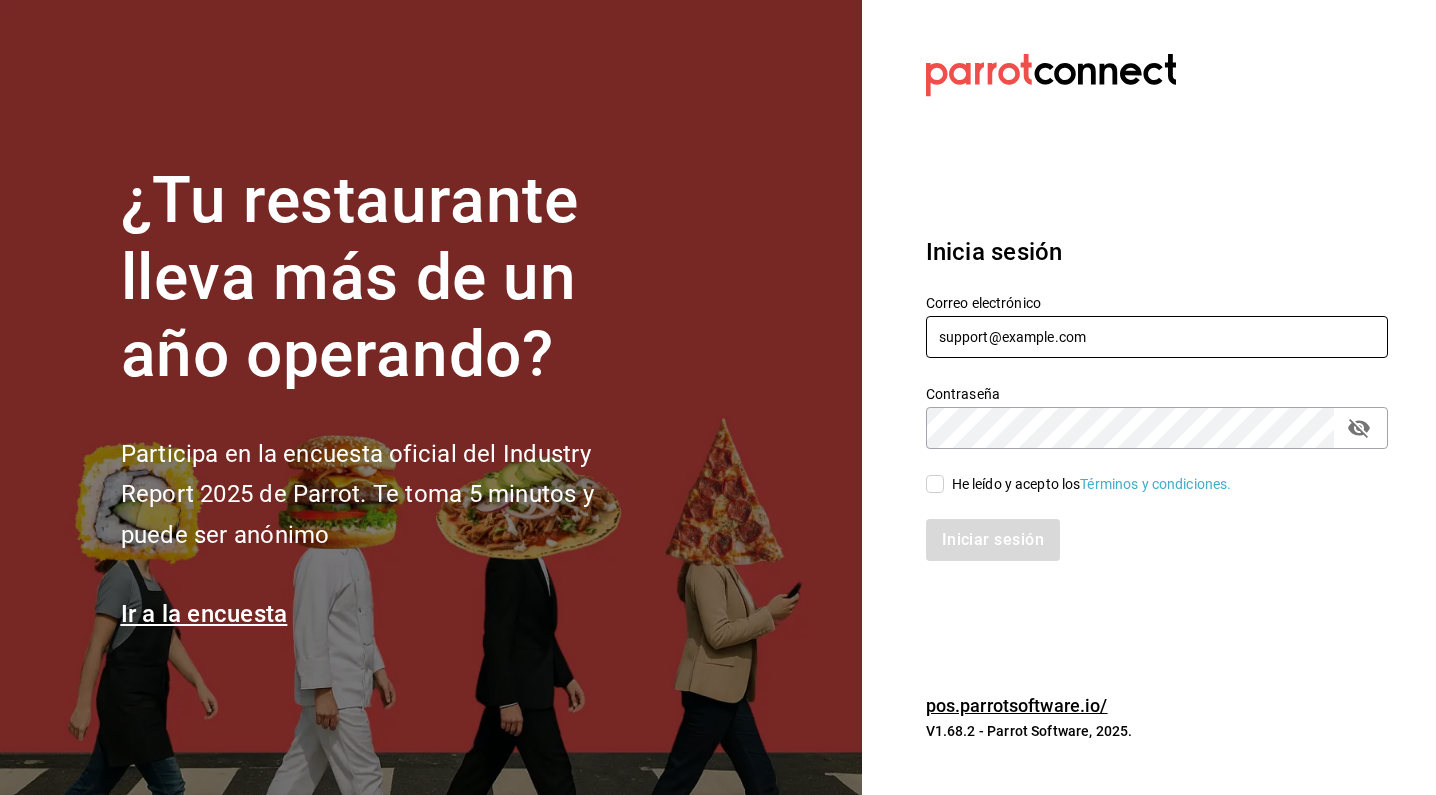 type on "suculenta.armida@gmail.com" 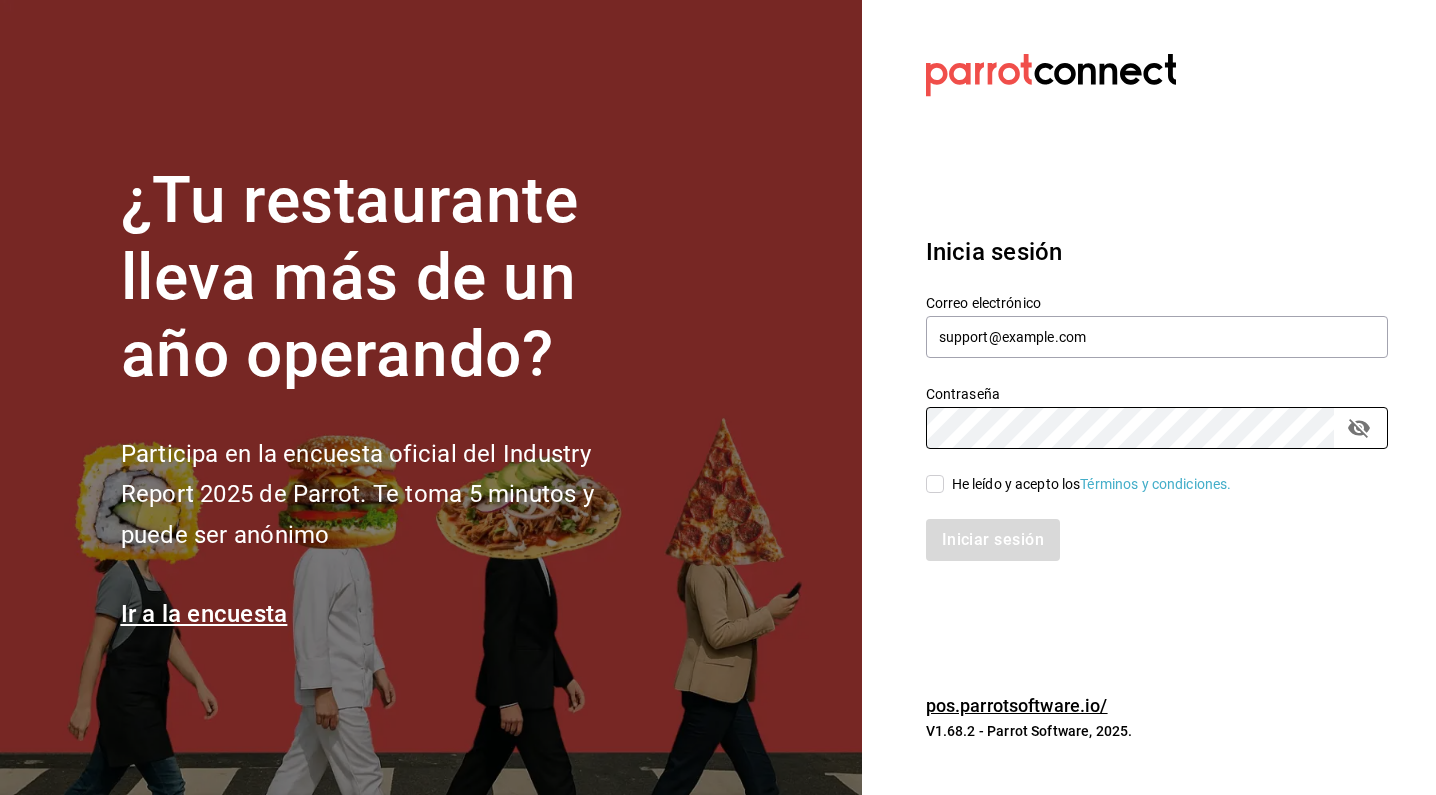 click on "He leído y acepto los  Términos y condiciones." at bounding box center (935, 484) 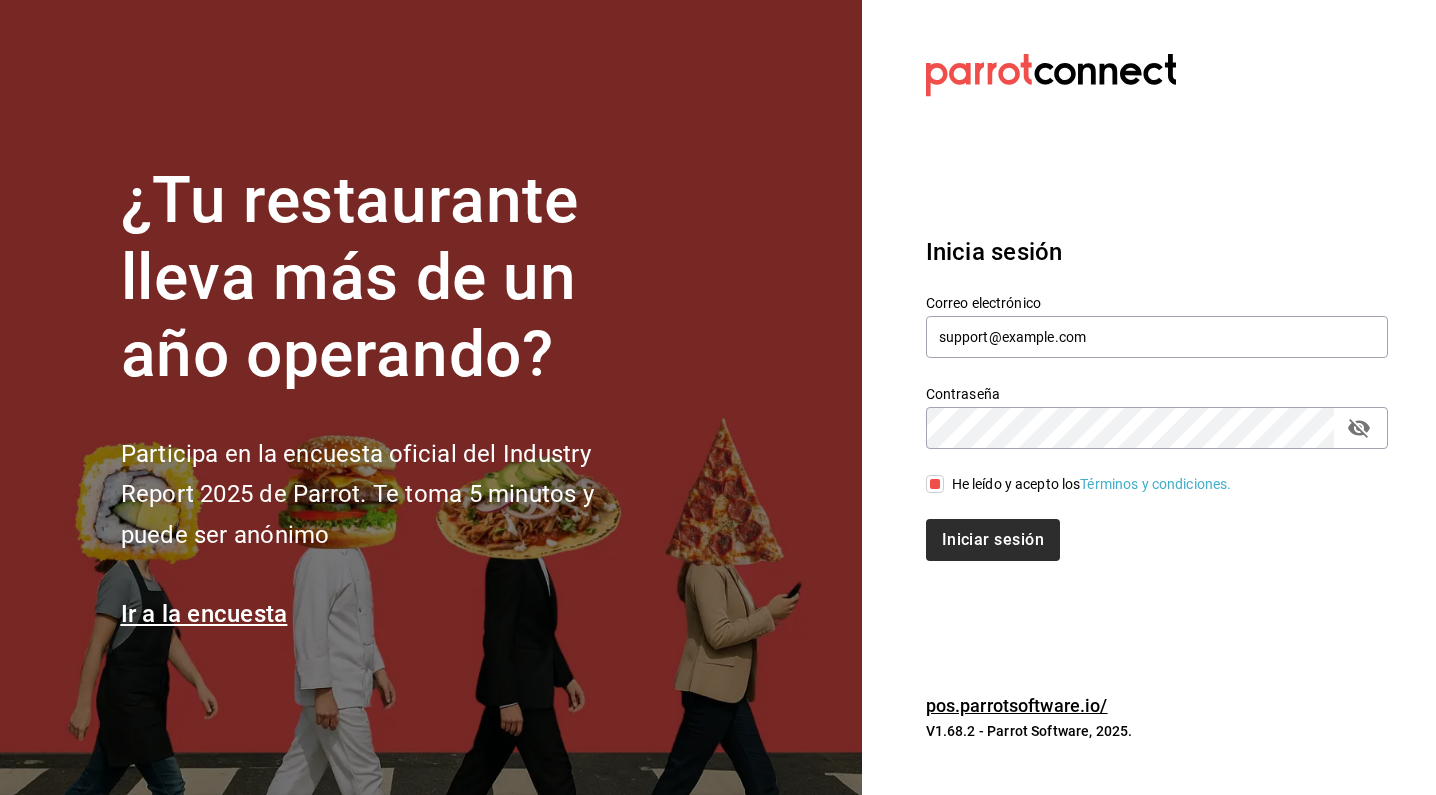 click on "Iniciar sesión" at bounding box center (993, 540) 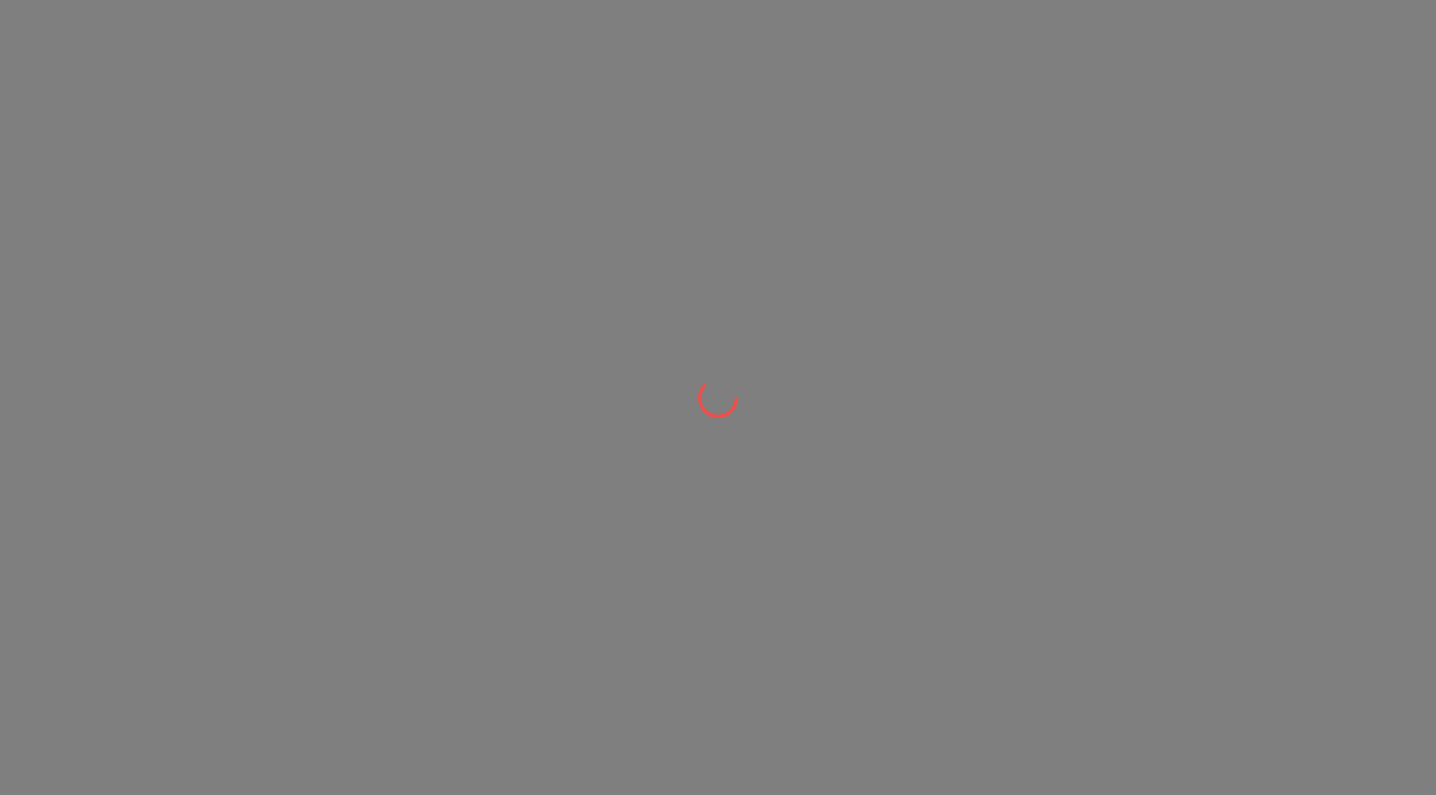 scroll, scrollTop: 0, scrollLeft: 0, axis: both 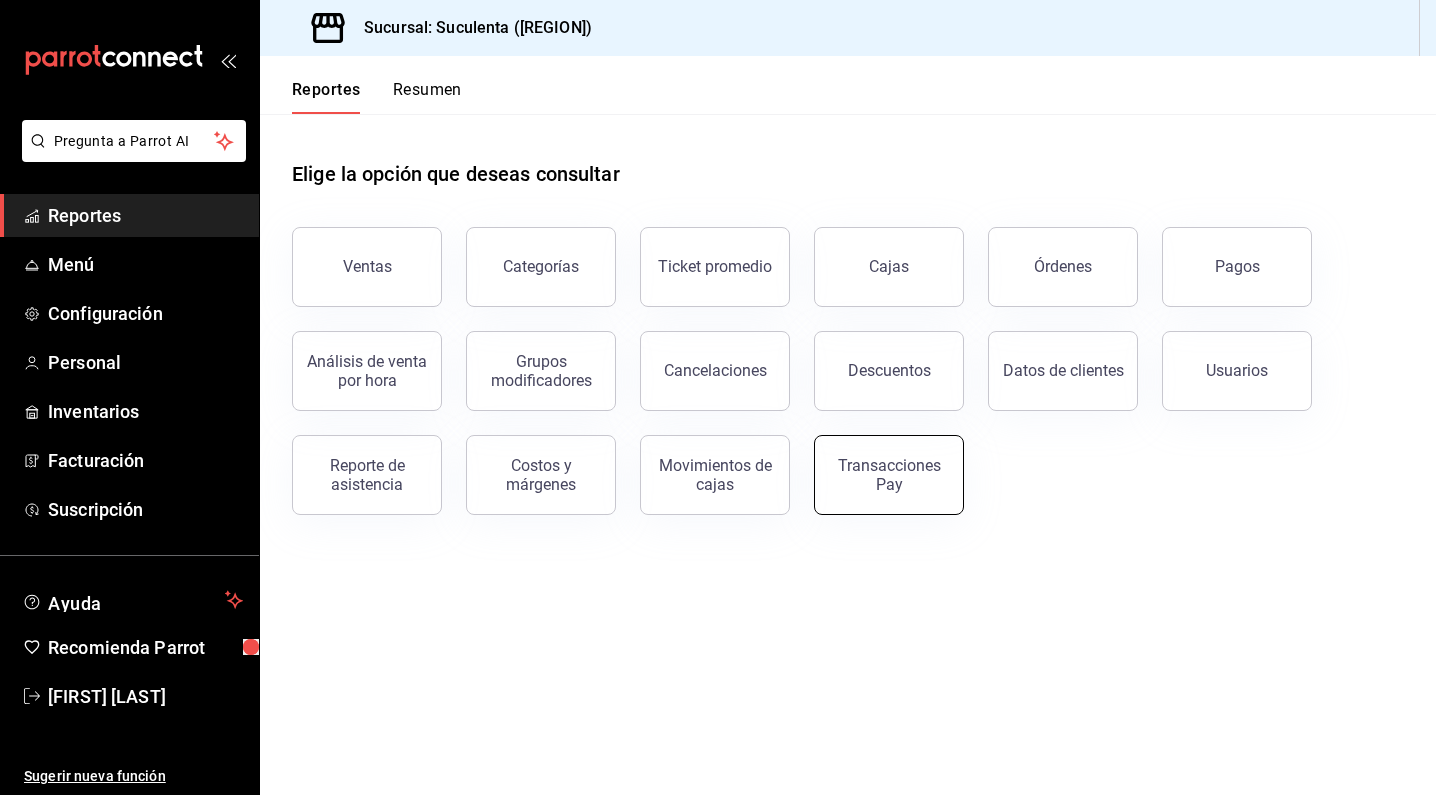 click on "Transacciones Pay" at bounding box center [889, 475] 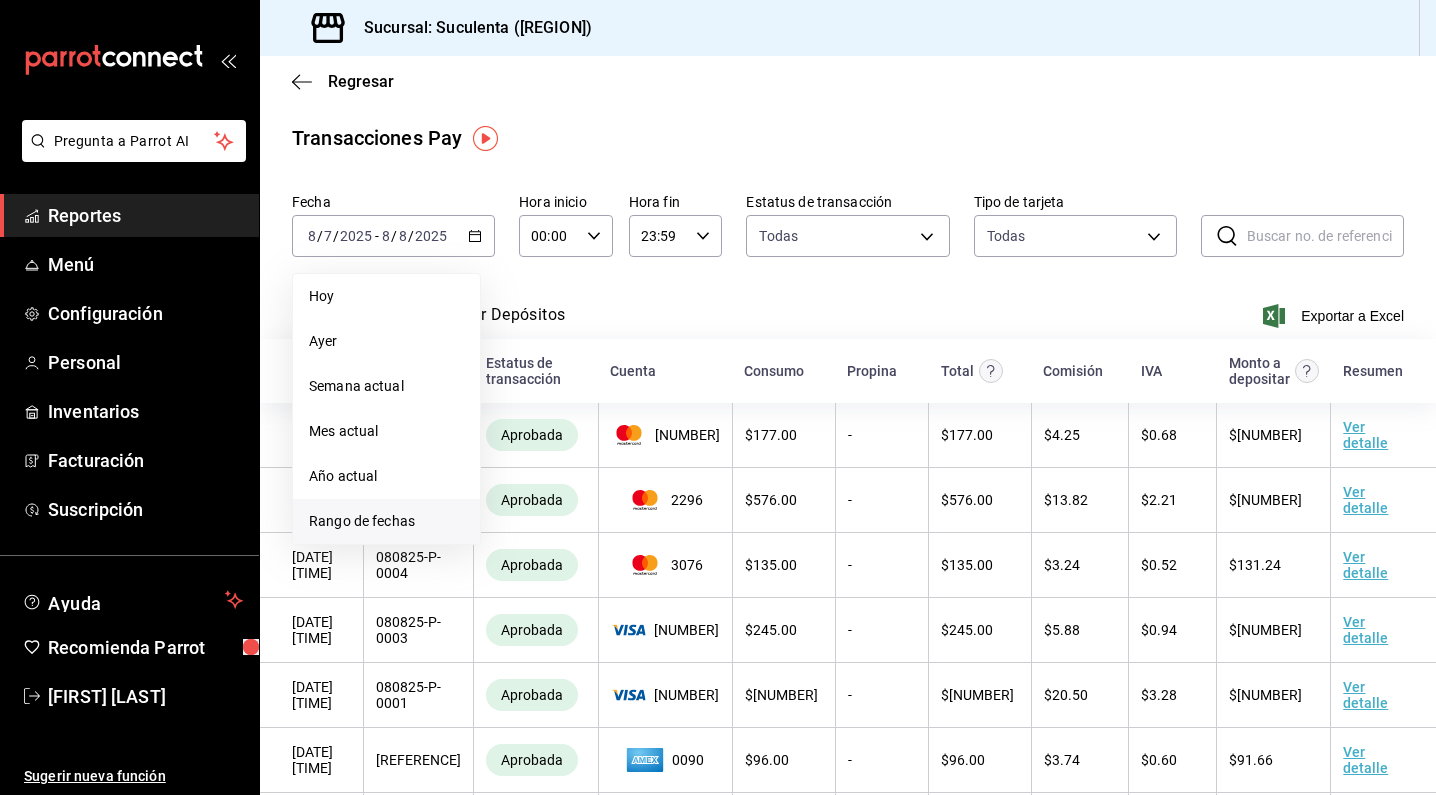 click on "Rango de fechas" at bounding box center (386, 521) 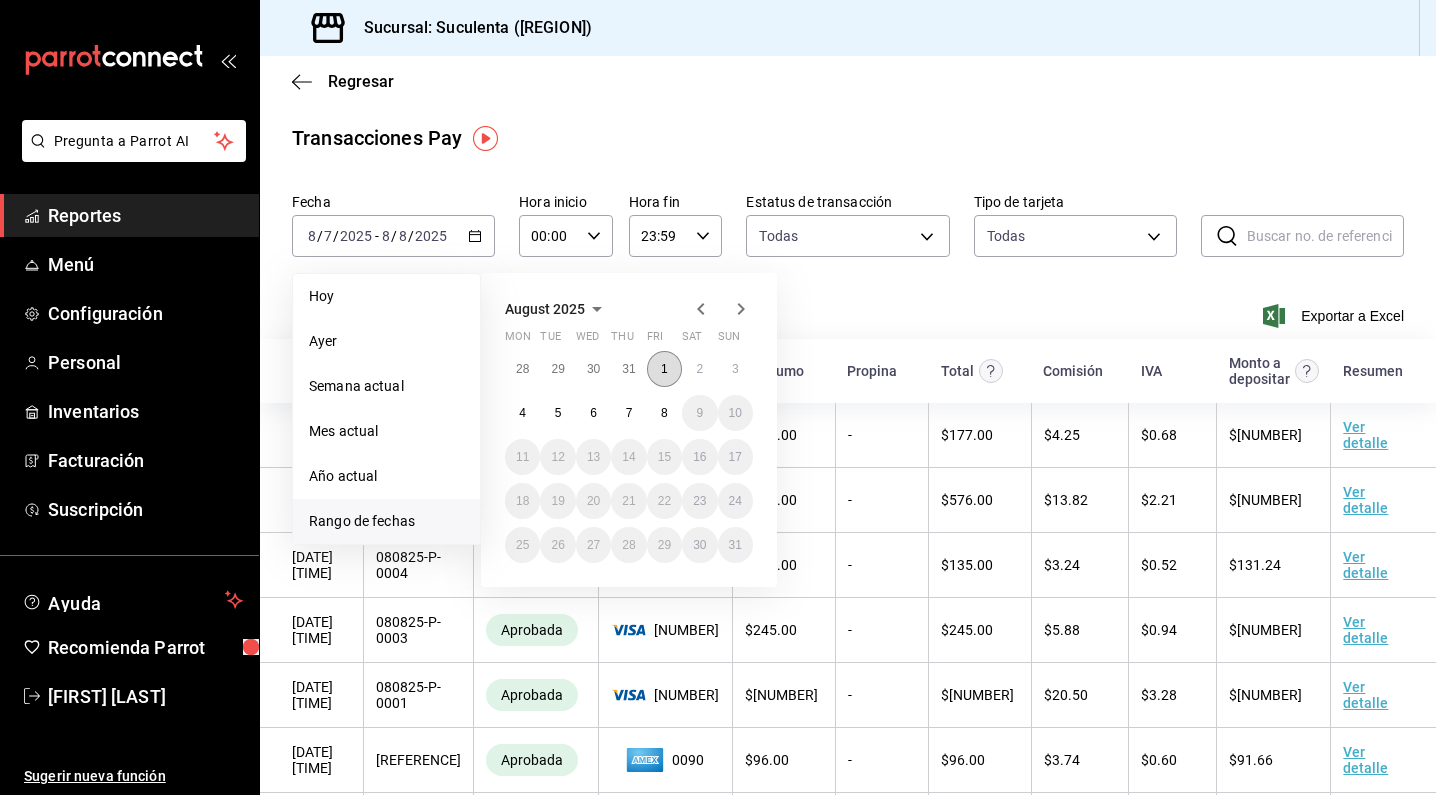 click on "1" at bounding box center (664, 369) 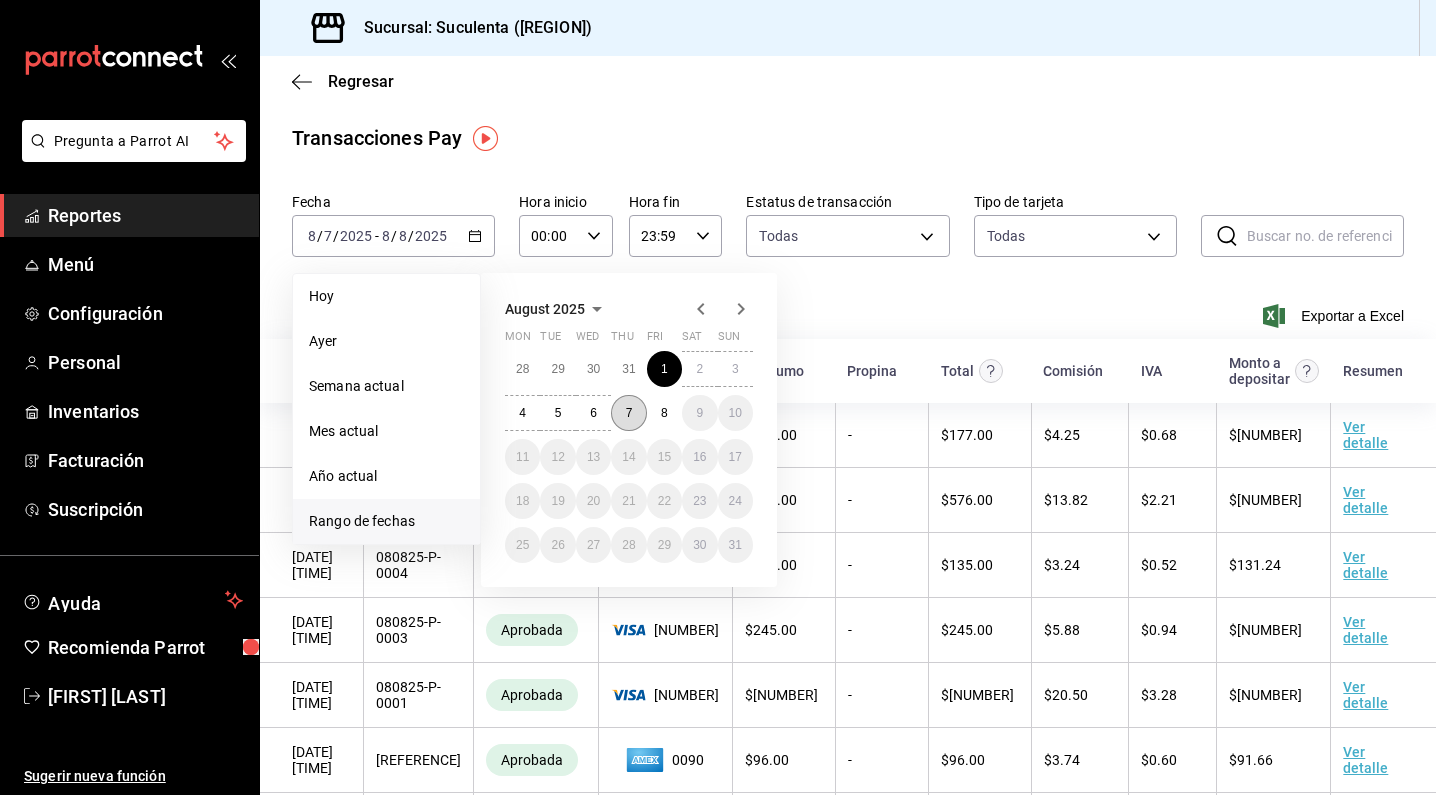 click on "7" at bounding box center (628, 413) 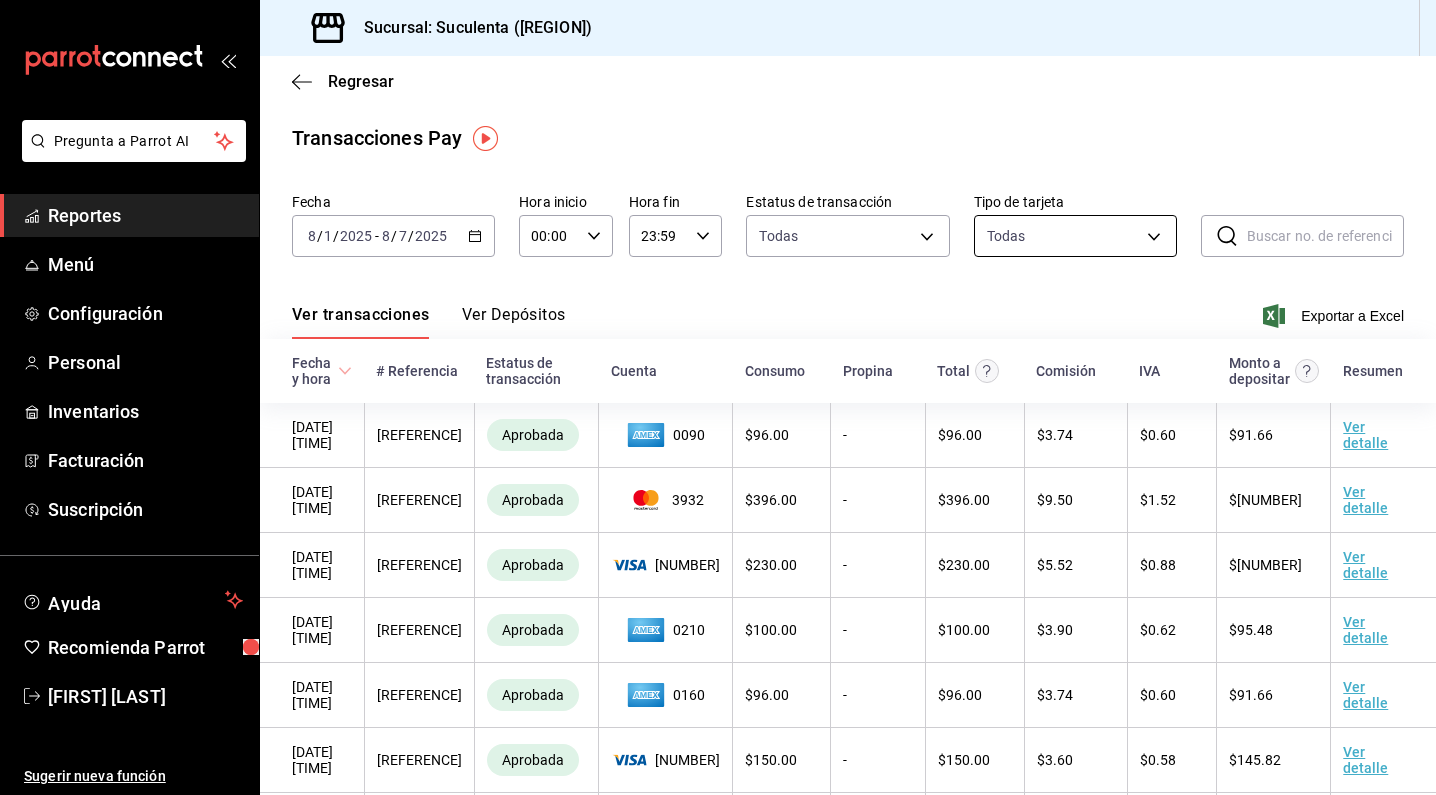 click on "Pregunta a Parrot AI Reportes   Menú   Configuración   Personal   Inventarios   Facturación   Suscripción   Ayuda Recomienda Parrot   [FIRST] [LAST]   Sugerir nueva función   Sucursal: Suculenta ([REGION]) Regresar Transacciones Pay Fecha 2025-08-01 [DAY] / [MONTH] / [YEAR] - [DAY] / [MONTH] / [YEAR] Hora inicio 00:00 Hora inicio Hora fin 23:59 Hora fin Estatus de transacción Todas approved,failed,canceled,reversed,refunded Tipo de tarjeta Todas AMERICAN_EXPRESS,MASTERCARD,VISA,DISCOVER,UNDEFINED ​ ​ Ver transacciones Ver Depósitos Exportar a Excel Fecha y hora # Referencia Estatus de transacción Cuenta Consumo Propina Total Comisión IVA Monto a depositar Resumen [DATE] [TIME] 070825-P-0039 Aprobada 0090 $ 96.00 - $ 96.00 $ 3.74 $ 0.60 $ 91.66 Ver detalle [DATE] [TIME] 070825-P-0038 Aprobada 3932 $ 396.00 - $ 396.00 $ 9.50 $ 1.52 $ 384.98 Ver detalle [DATE] [TIME] 070825-P-0036 Aprobada 9815 $ 230.00 - $ 230.00 $ 5.52 $ 0.88 $ 223.60 Ver detalle [DATE] [TIME] 070825-P-0031 Aprobada 0210 $ 100.00 -" at bounding box center (718, 397) 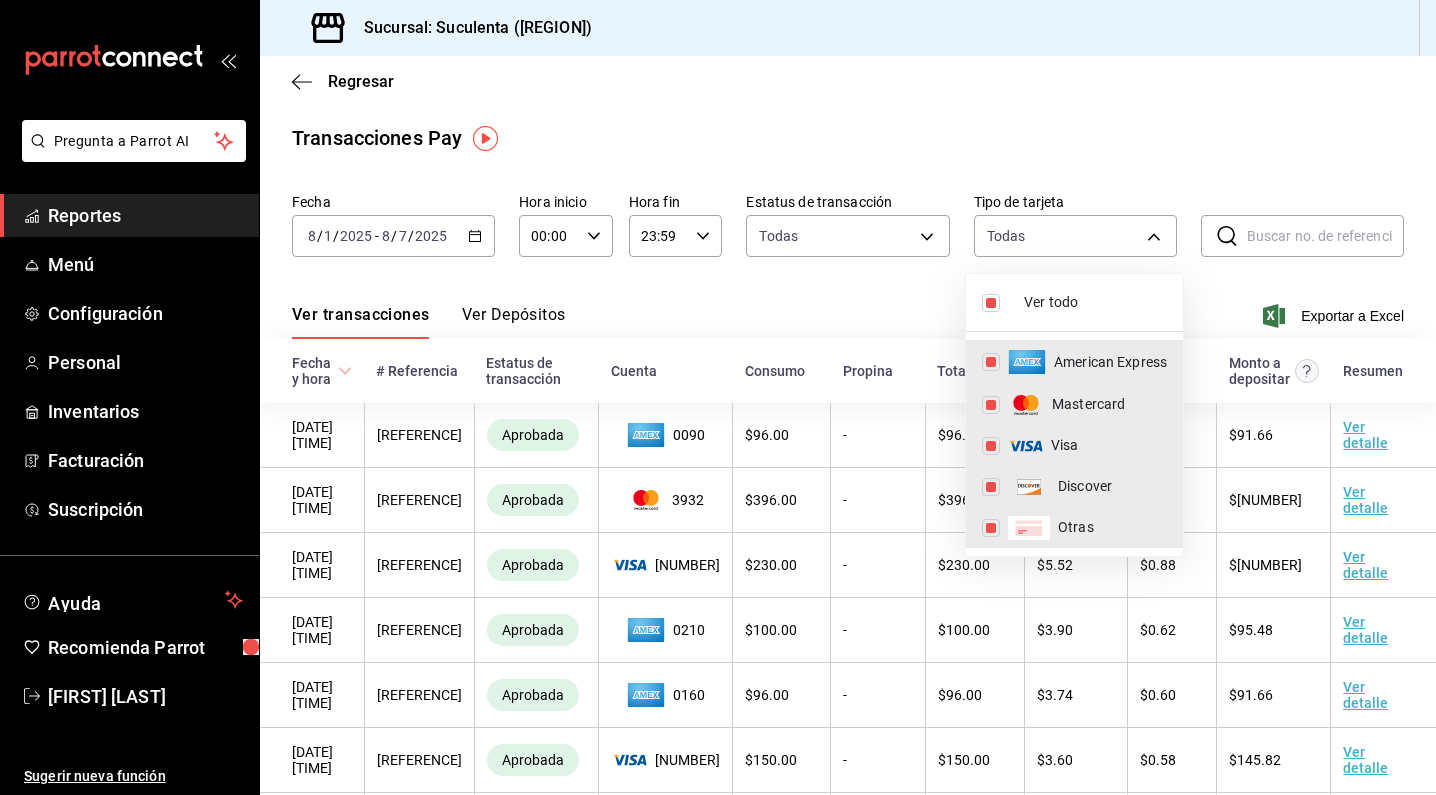 click at bounding box center (991, 303) 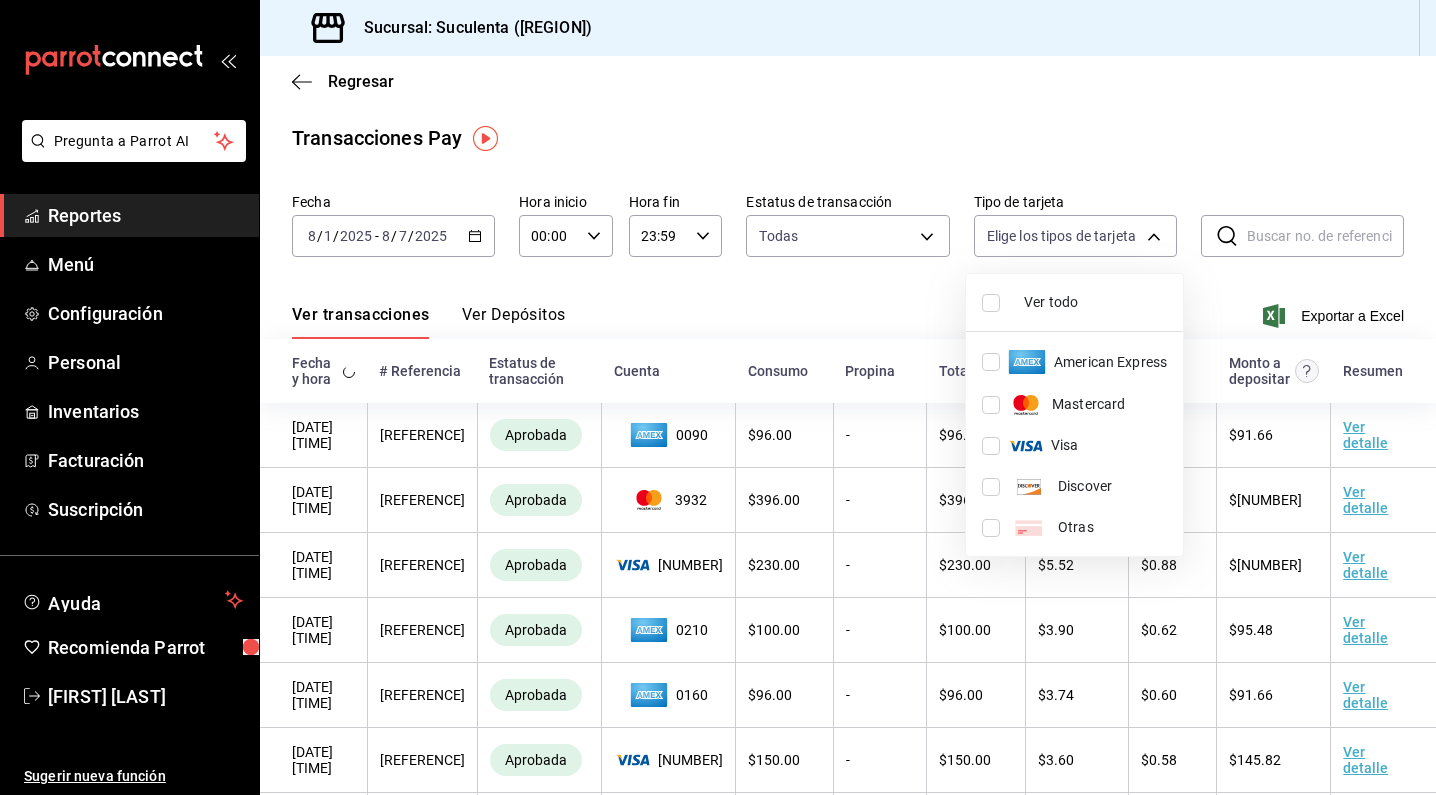 type 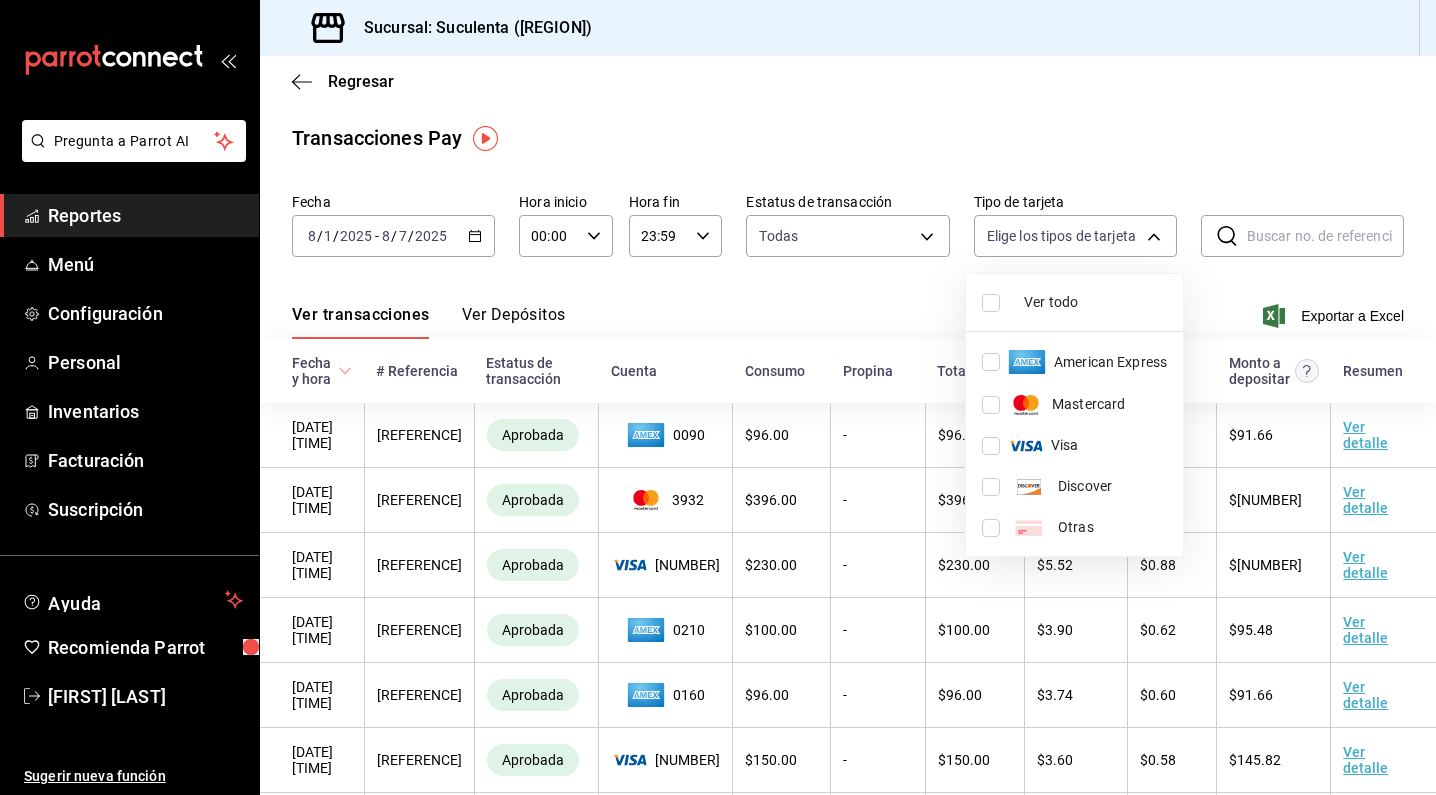 click at bounding box center (718, 397) 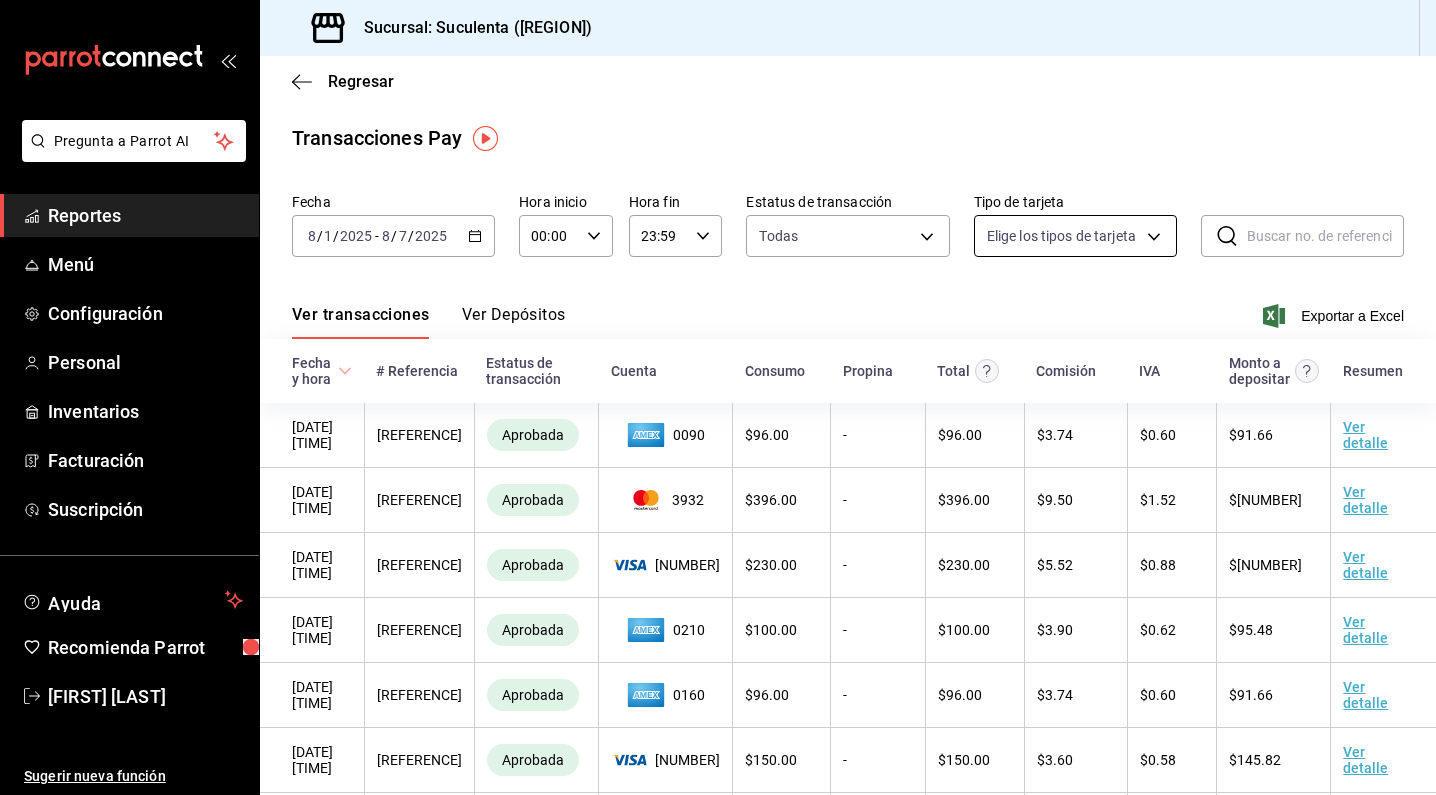 click on "Pregunta a Parrot AI Reportes   Menú   Configuración   Personal   Inventarios   Facturación   Suscripción   Ayuda Recomienda Parrot   [FIRST] [LAST]   Sugerir nueva función   Sucursal: Suculenta ([REGION]) Regresar Transacciones Pay Fecha 2025-08-01 [DAY] / [MONTH] / [YEAR] - [DAY] / [MONTH] / [YEAR] Hora inicio 00:00 Hora inicio Hora fin 23:59 Hora fin Estatus de transacción Todas approved,failed,canceled,reversed,refunded Tipo de tarjeta Elige los tipos de tarjeta ​ ​ Ver transacciones Ver Depósitos Exportar a Excel Fecha y hora # Referencia Estatus de transacción Cuenta Consumo Propina Total Comisión IVA Monto a depositar Resumen [DATE] [TIME] 070825-P-0039 Aprobada 0090 $ 96.00 - $ 96.00 $ 3.74 $ 0.60 $ 91.66 Ver detalle [DATE] [TIME] 070825-P-0038 Aprobada 3932 $ 396.00 - $ 396.00 $ 9.50 $ 1.52 $ 384.98 Ver detalle [DATE] [TIME] 070825-P-0036 Aprobada 9815 $ 230.00 - $ 230.00 $ 5.52 $ 0.88 $ 223.60 Ver detalle [DATE] [TIME] 070825-P-0031 Aprobada 0210 $ 100.00 - $ 100.00 $ 3.90 $ 0.62 $ 95.48" at bounding box center [718, 397] 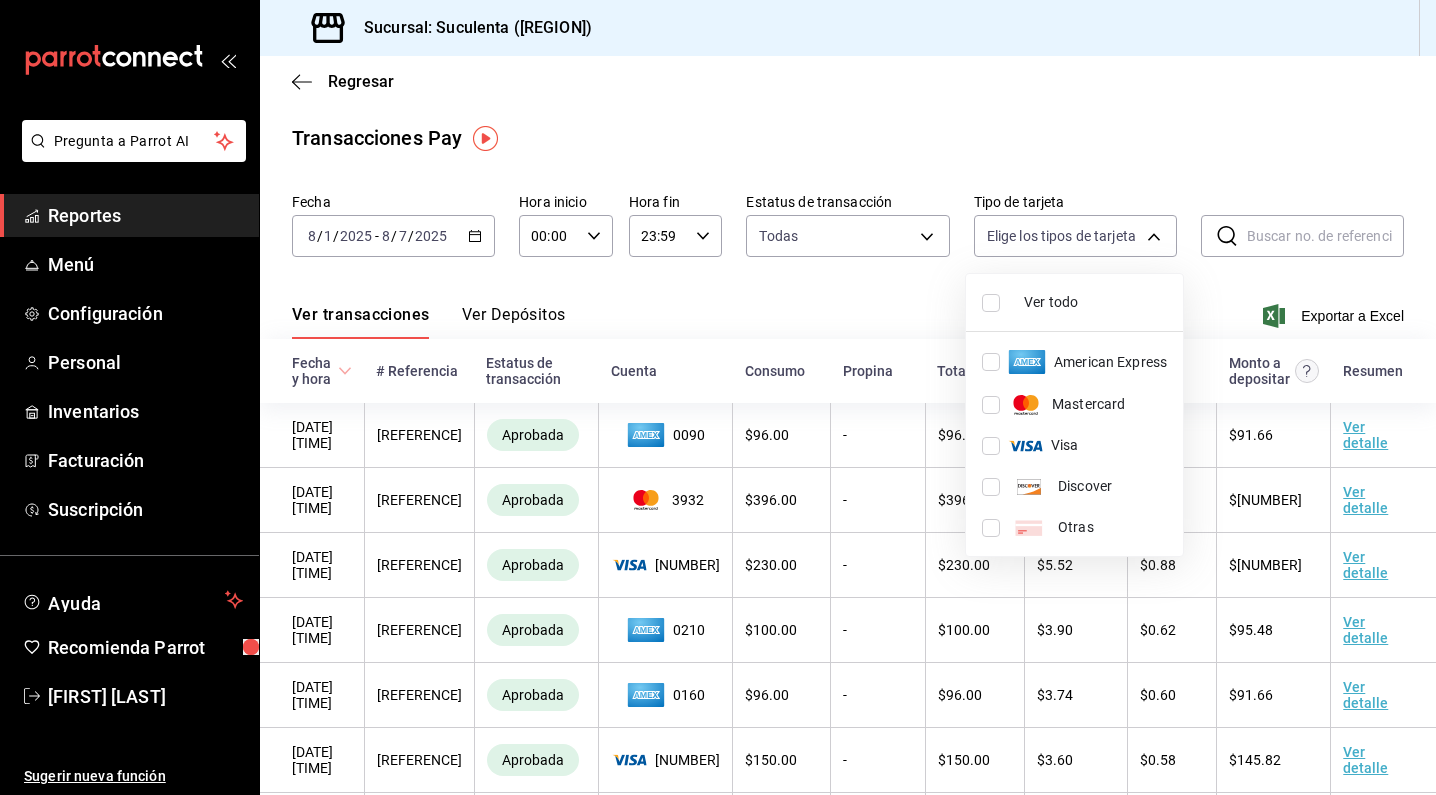 click at bounding box center [991, 303] 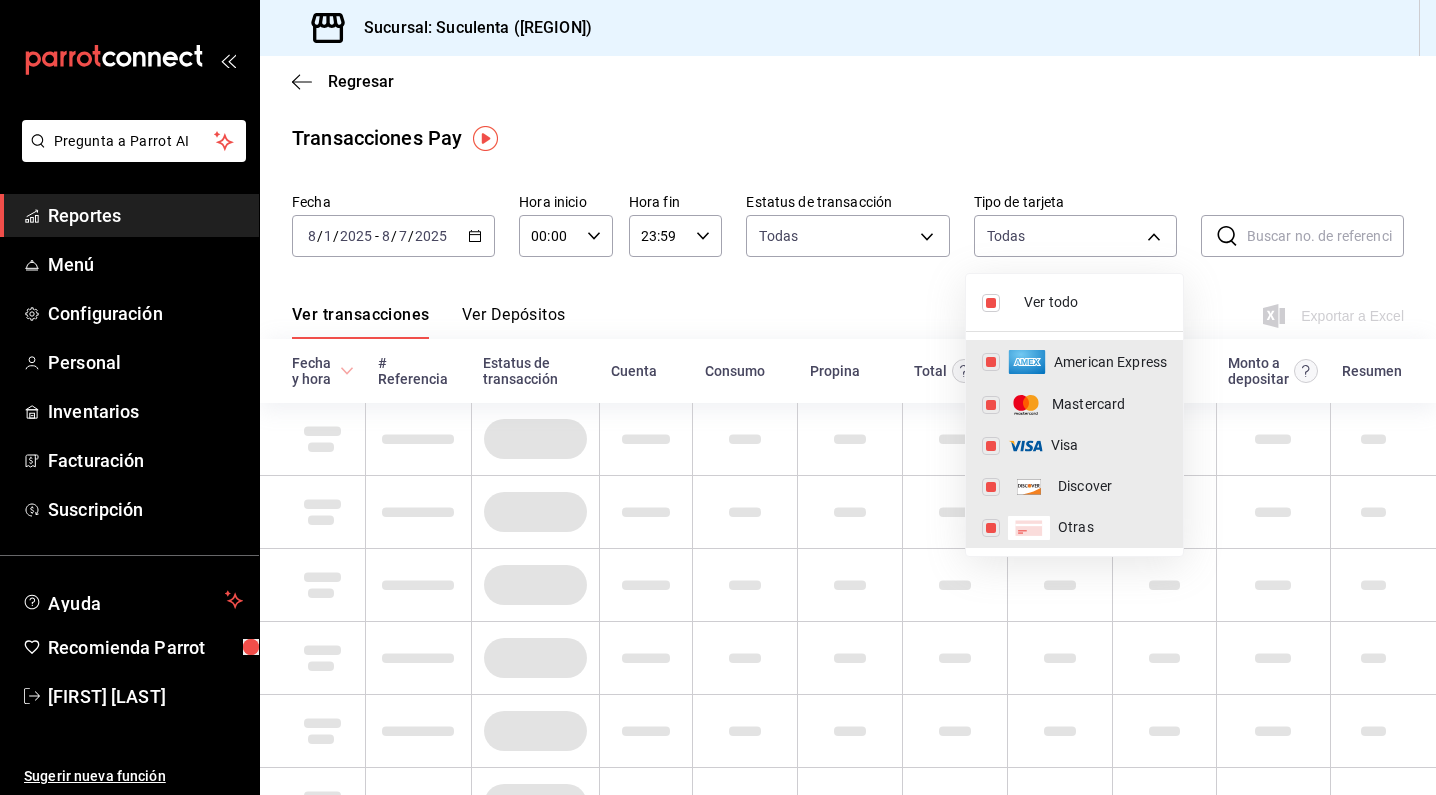 click at bounding box center [718, 397] 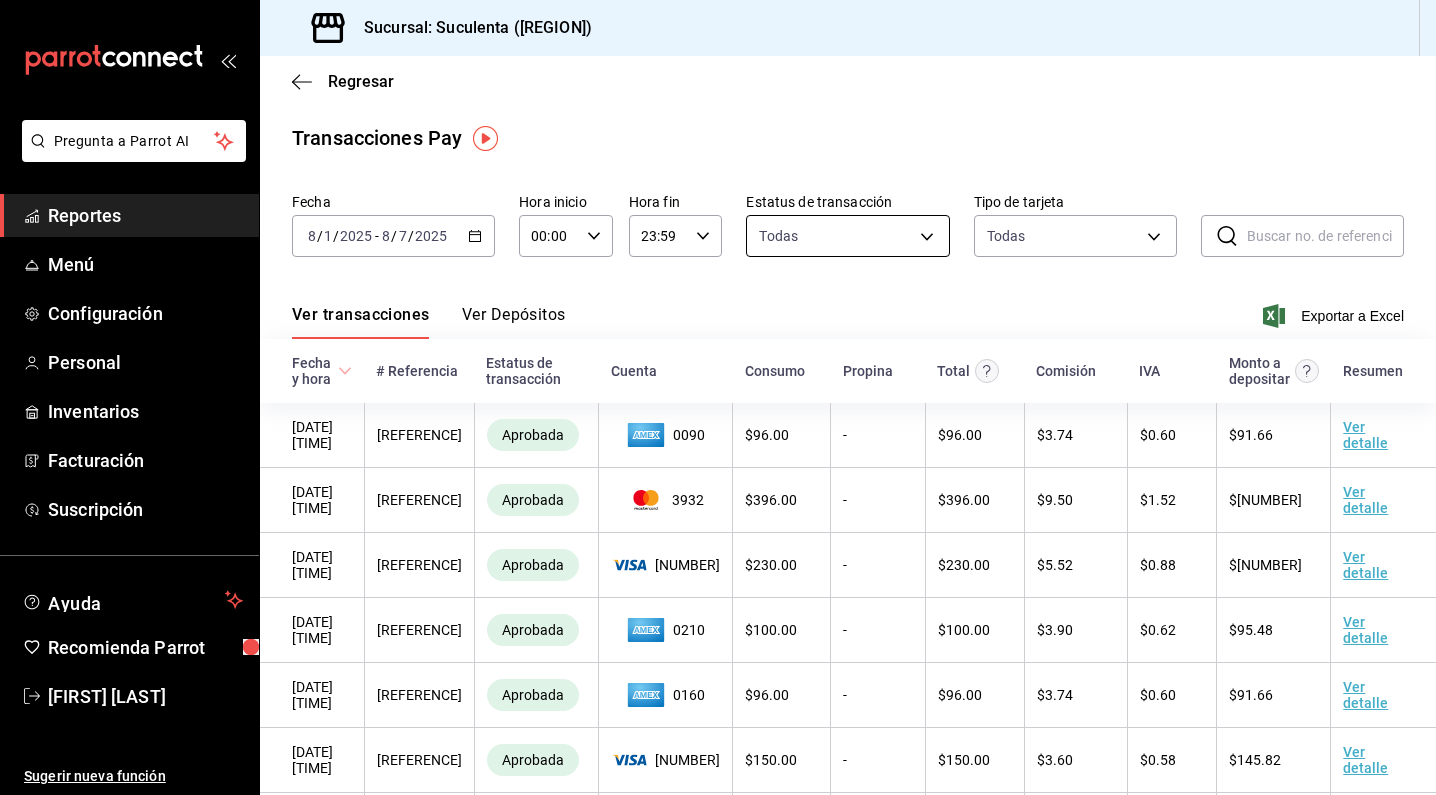 click on "Pregunta a Parrot AI Reportes   Menú   Configuración   Personal   Inventarios   Facturación   Suscripción   Ayuda Recomienda Parrot   [FIRST] [LAST]   Sugerir nueva función   Sucursal: Suculenta ([REGION]) Regresar Transacciones Pay Fecha 2025-08-01 [DAY] / [MONTH] / [YEAR] - [DAY] / [MONTH] / [YEAR] Hora inicio 00:00 Hora inicio Hora fin 23:59 Hora fin Estatus de transacción Todas approved,failed,canceled,reversed,refunded Tipo de tarjeta Todas AMERICAN_EXPRESS,MASTERCARD,VISA,DISCOVER,UNDEFINED ​ ​ Ver transacciones Ver Depósitos Exportar a Excel Fecha y hora # Referencia Estatus de transacción Cuenta Consumo Propina Total Comisión IVA Monto a depositar Resumen [DATE] [TIME] 070825-P-0039 Aprobada 0090 $ 96.00 - $ 96.00 $ 3.74 $ 0.60 $ 91.66 Ver detalle [DATE] [TIME] 070825-P-0038 Aprobada 3932 $ 396.00 - $ 396.00 $ 9.50 $ 1.52 $ 384.98 Ver detalle [DATE] [TIME] 070825-P-0036 Aprobada 9815 $ 230.00 - $ 230.00 $ 5.52 $ 0.88 $ 223.60 Ver detalle [DATE] [TIME] 070825-P-0031 Aprobada 0210 $ 100.00 -" at bounding box center [718, 397] 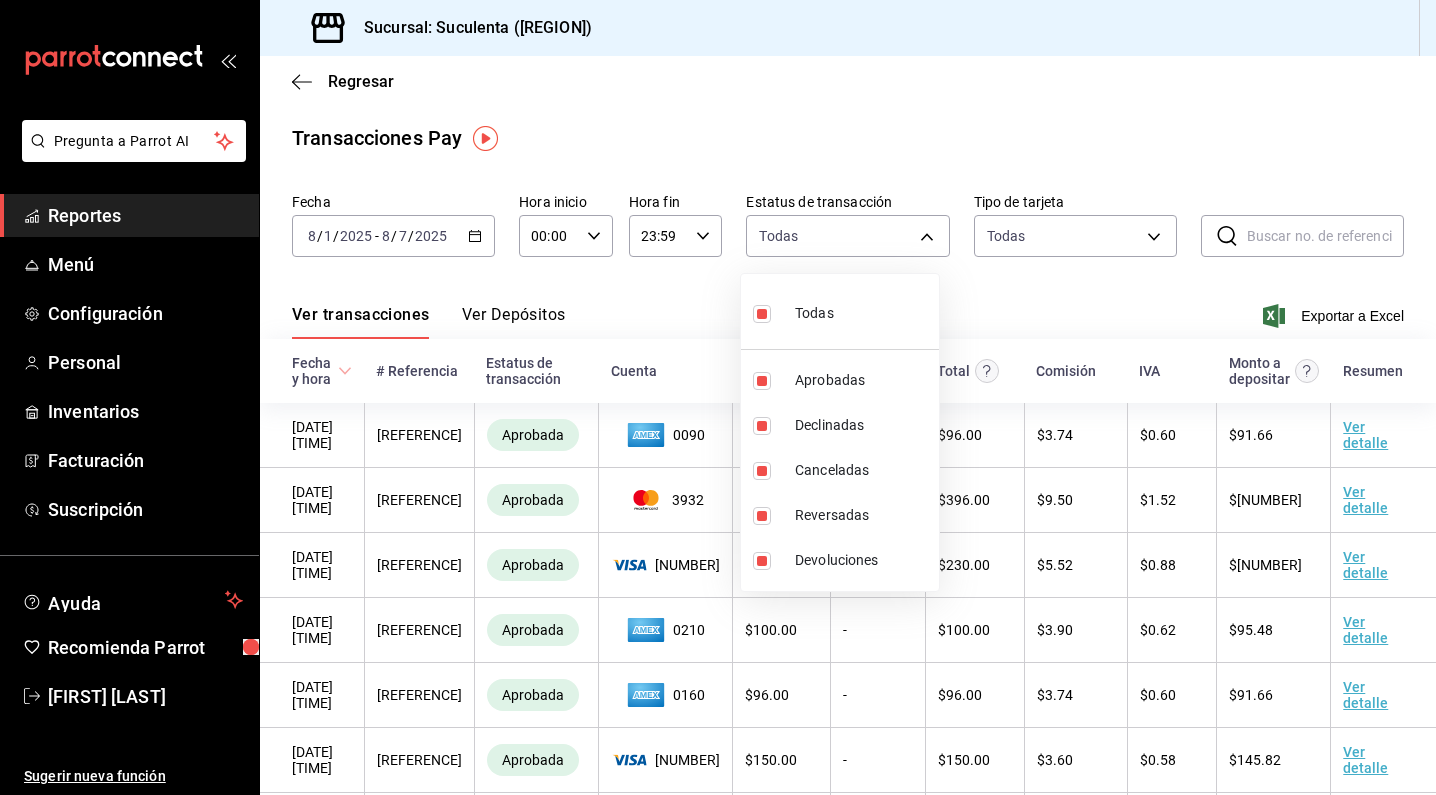 click at bounding box center (762, 314) 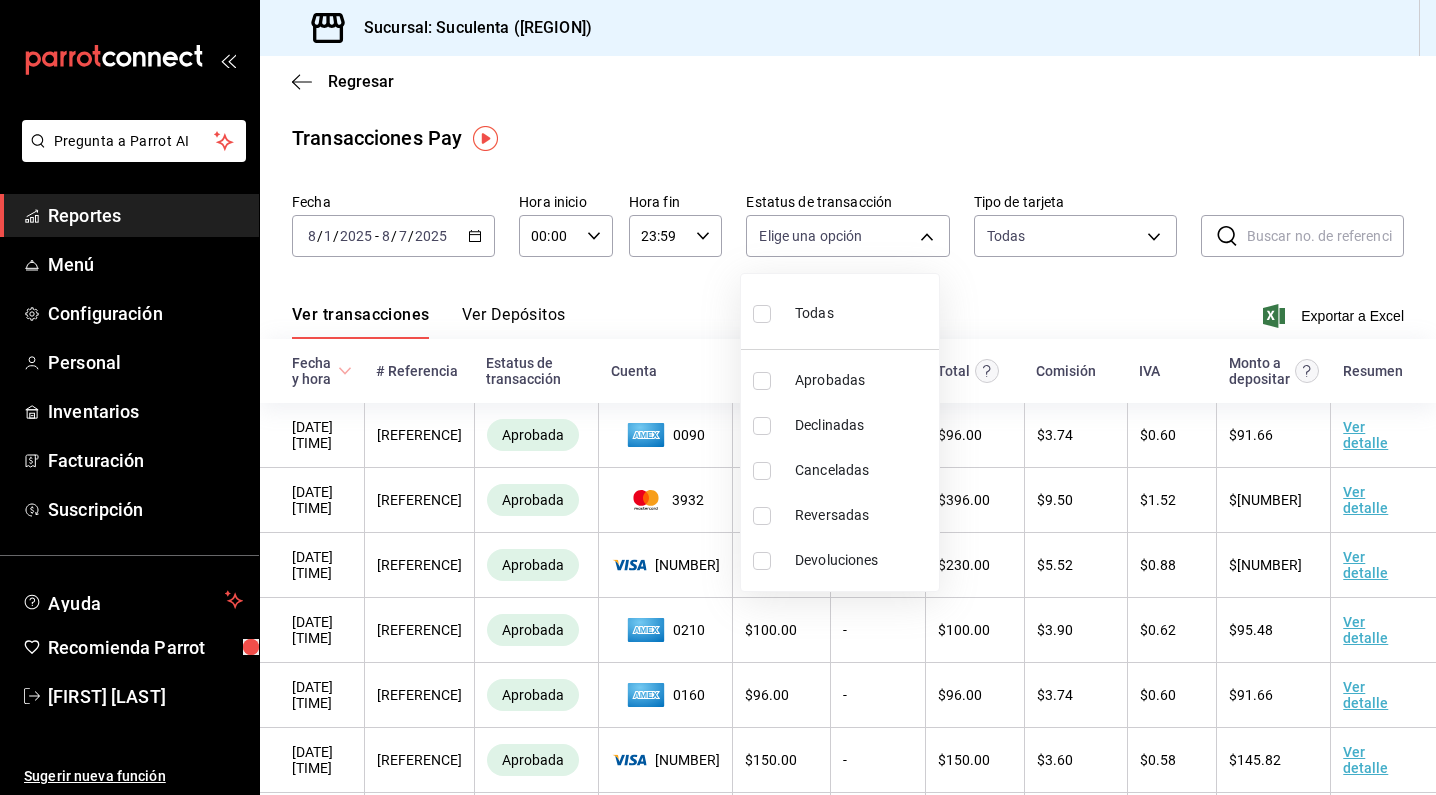 click at bounding box center (762, 381) 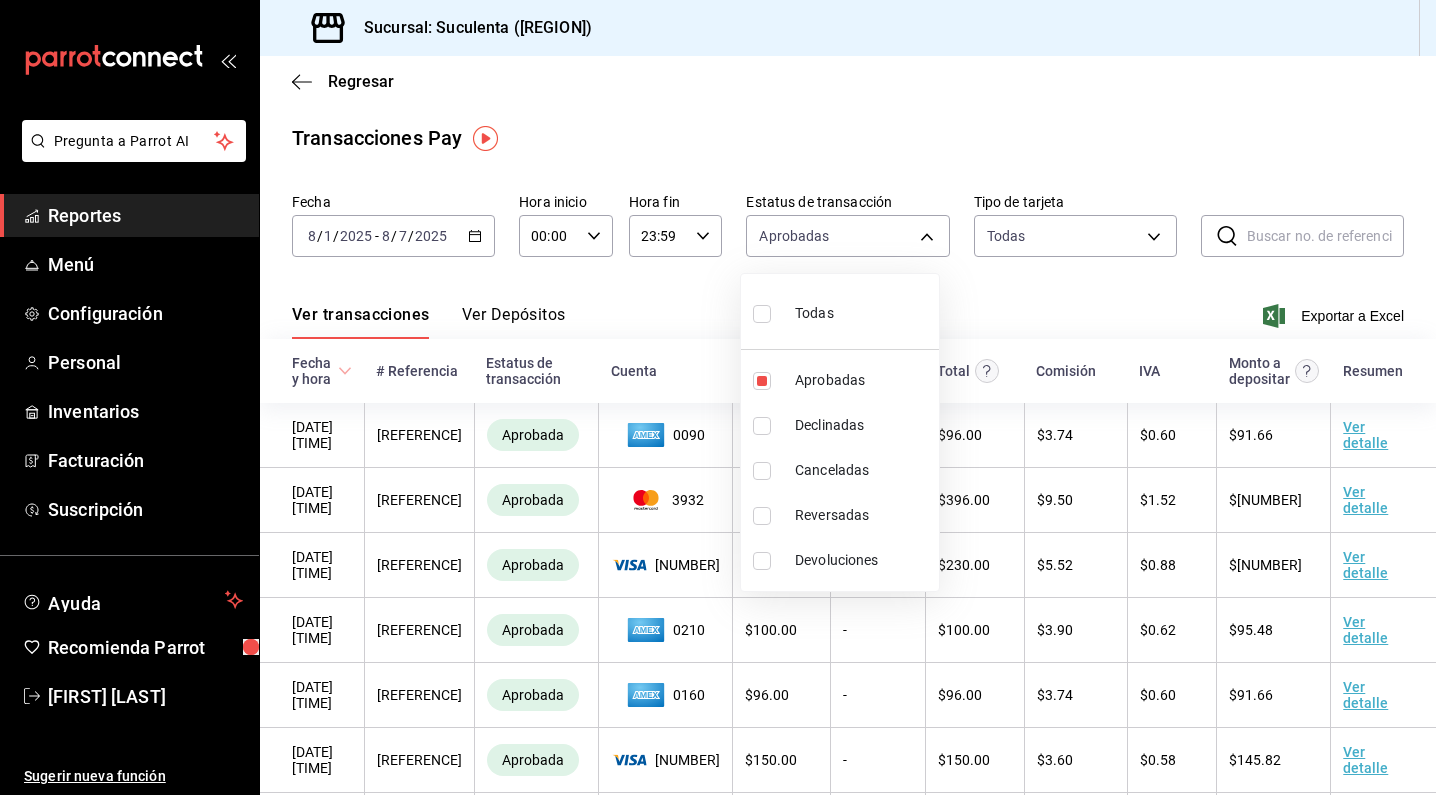 click at bounding box center [718, 397] 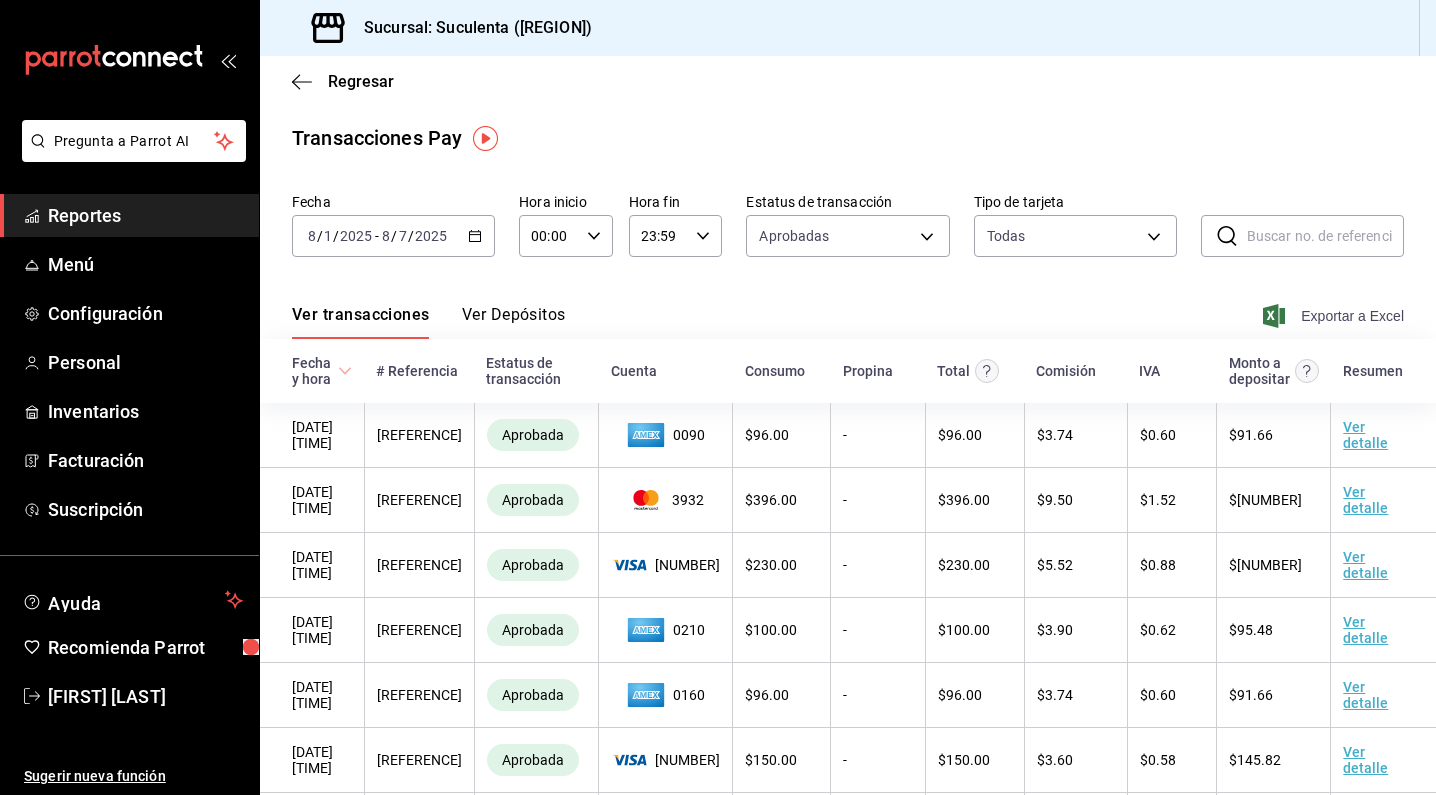 click 